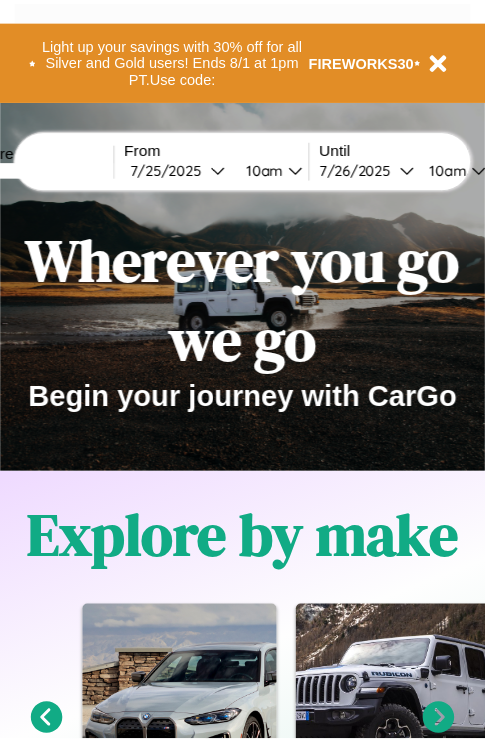 scroll, scrollTop: 0, scrollLeft: 0, axis: both 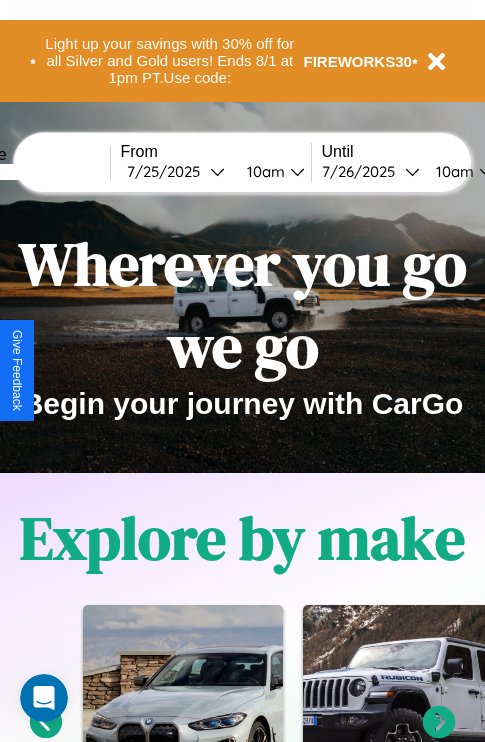click at bounding box center (35, 172) 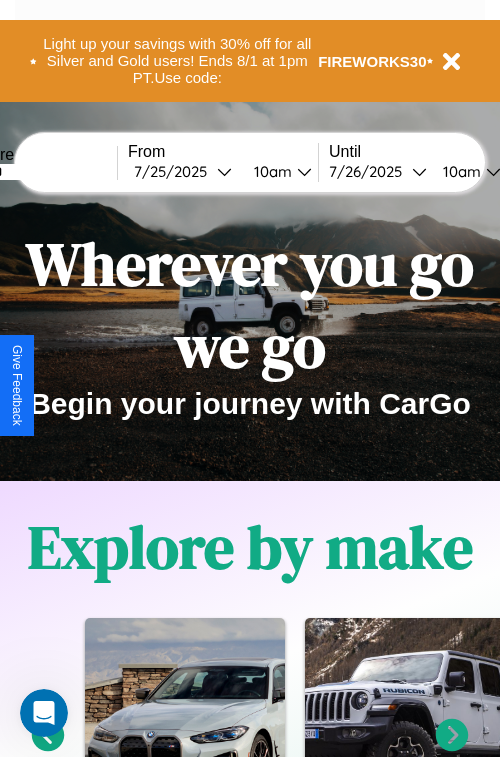 select on "*" 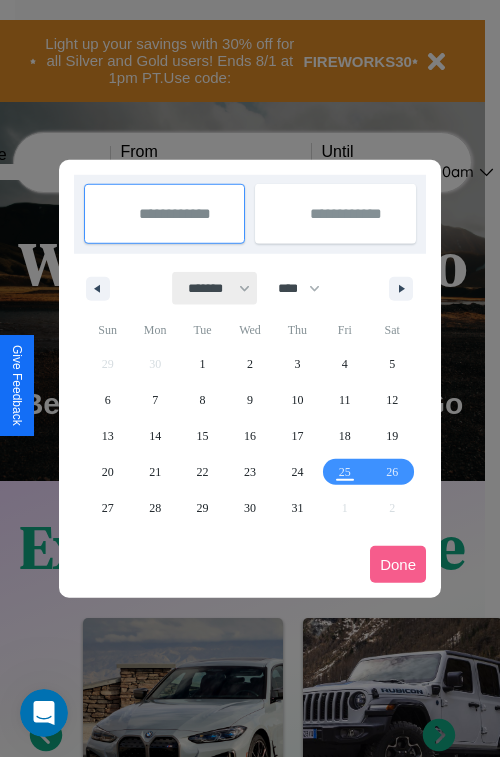 click on "******* ******** ***** ***** *** **** **** ****** ********* ******* ******** ********" at bounding box center (215, 288) 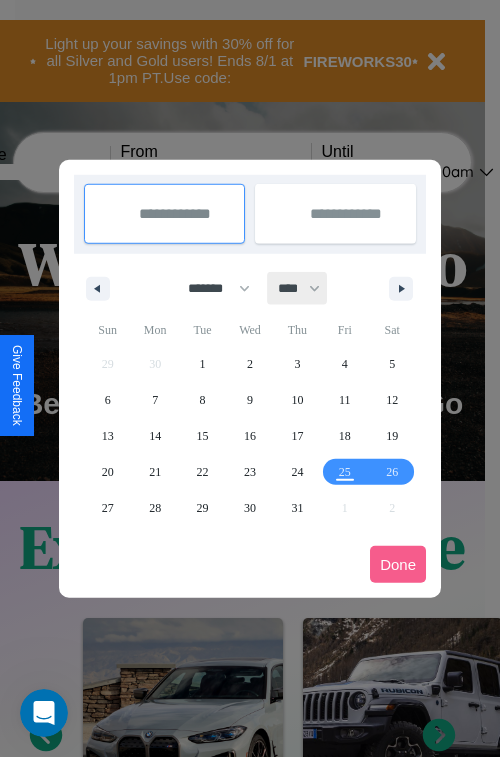 click on "**** **** **** **** **** **** **** **** **** **** **** **** **** **** **** **** **** **** **** **** **** **** **** **** **** **** **** **** **** **** **** **** **** **** **** **** **** **** **** **** **** **** **** **** **** **** **** **** **** **** **** **** **** **** **** **** **** **** **** **** **** **** **** **** **** **** **** **** **** **** **** **** **** **** **** **** **** **** **** **** **** **** **** **** **** **** **** **** **** **** **** **** **** **** **** **** **** **** **** **** **** **** **** **** **** **** **** **** **** **** **** **** **** **** **** **** **** **** **** **** ****" at bounding box center (298, 288) 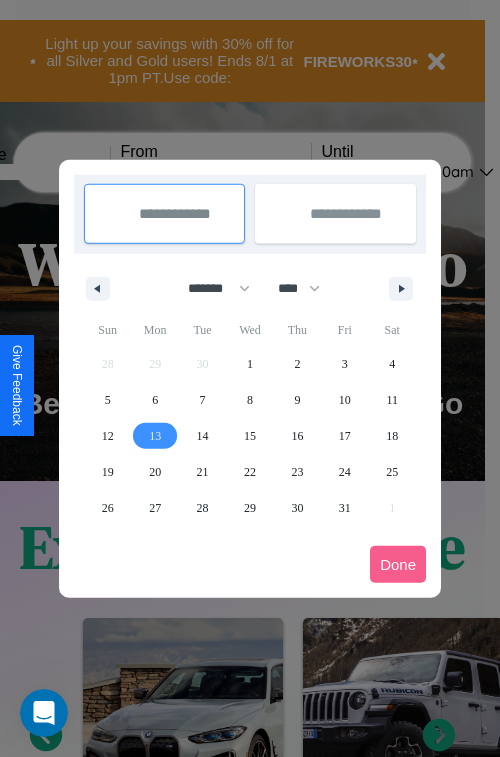 click on "13" at bounding box center (155, 436) 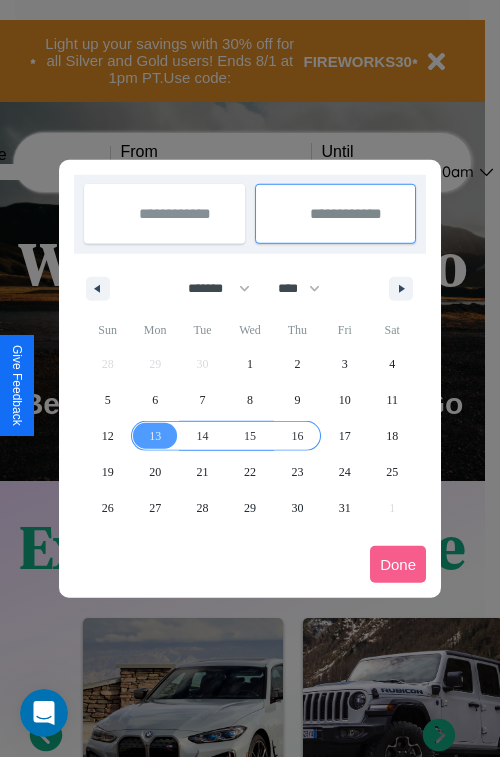 click on "16" at bounding box center [297, 436] 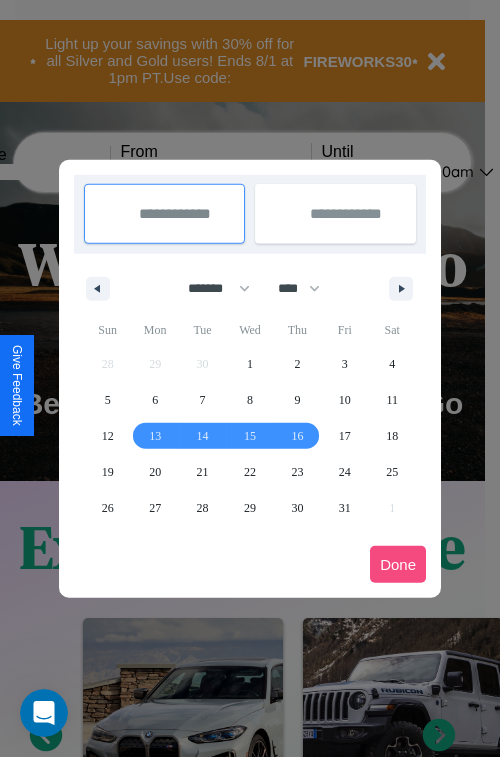 click on "Done" at bounding box center (398, 564) 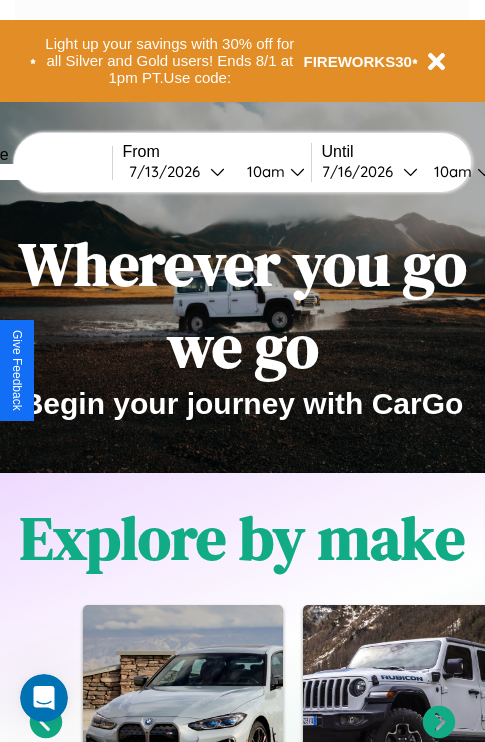 scroll, scrollTop: 0, scrollLeft: 73, axis: horizontal 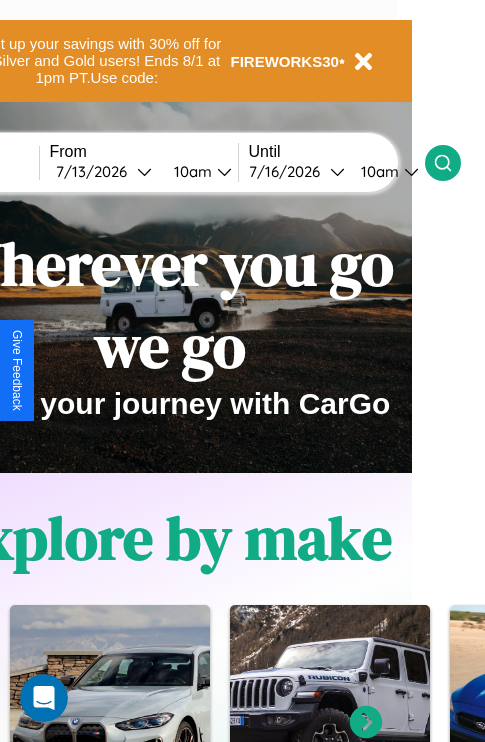 click 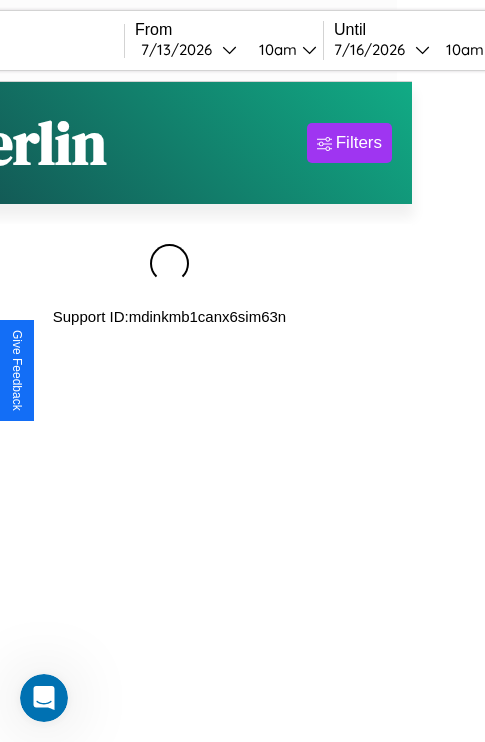 scroll, scrollTop: 0, scrollLeft: 0, axis: both 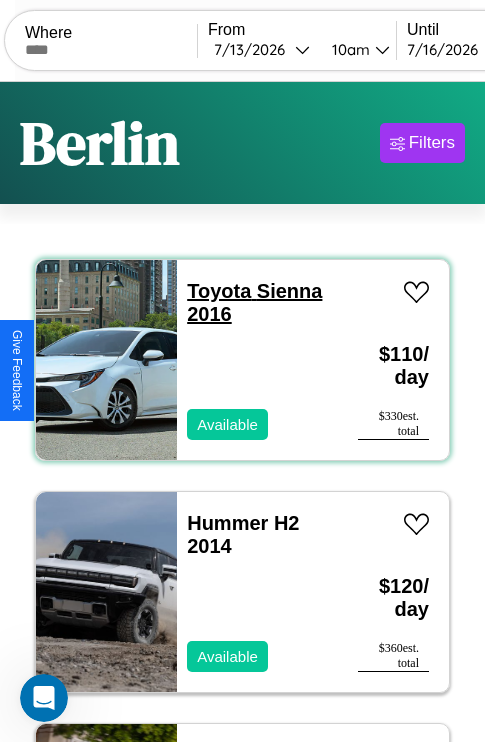 click on "Toyota   Sienna   2016" at bounding box center (254, 302) 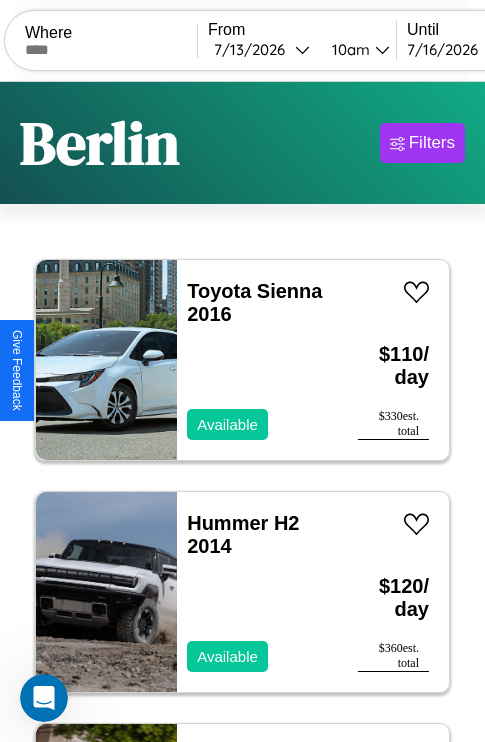 scroll, scrollTop: 68, scrollLeft: 0, axis: vertical 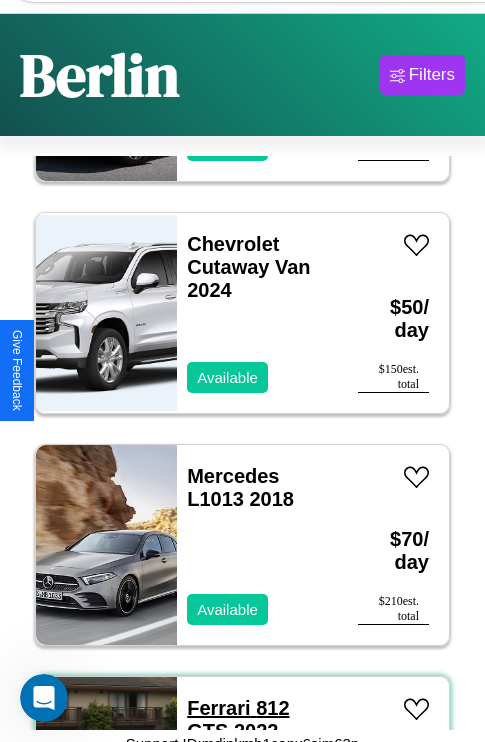 click on "Ferrari   812 GTS   2022" at bounding box center (238, 719) 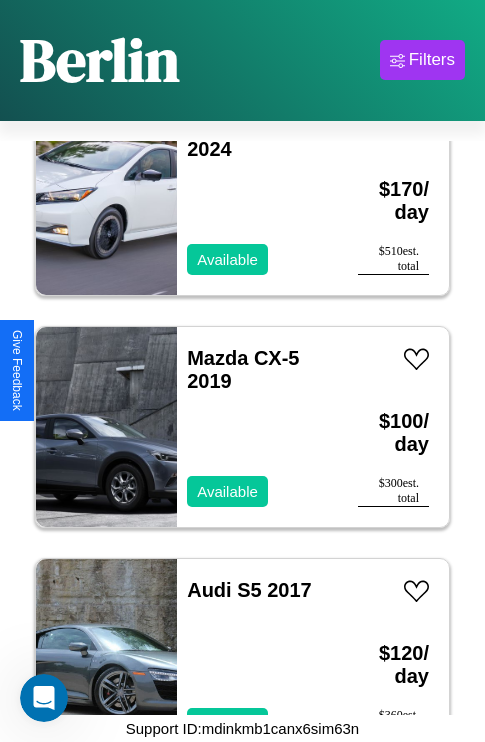 scroll, scrollTop: 539, scrollLeft: 0, axis: vertical 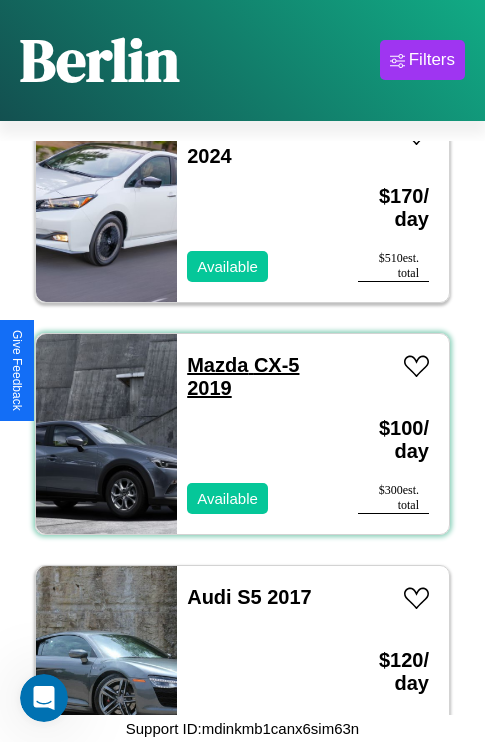 click on "Mazda   CX-5   2019" at bounding box center (243, 376) 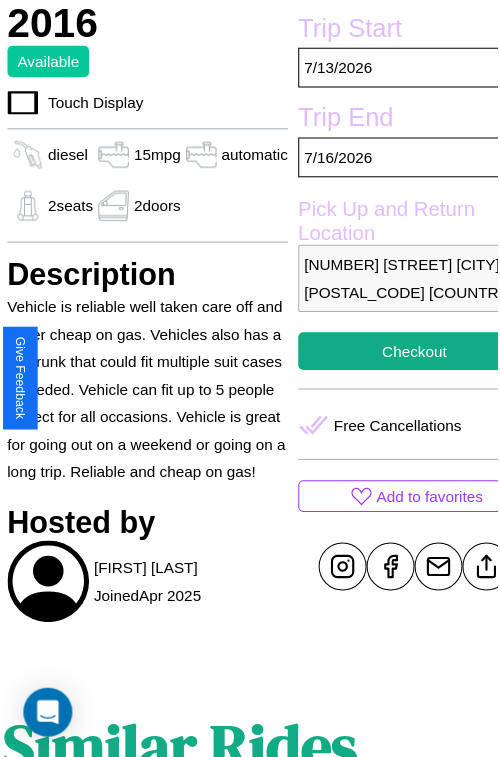 scroll, scrollTop: 550, scrollLeft: 88, axis: both 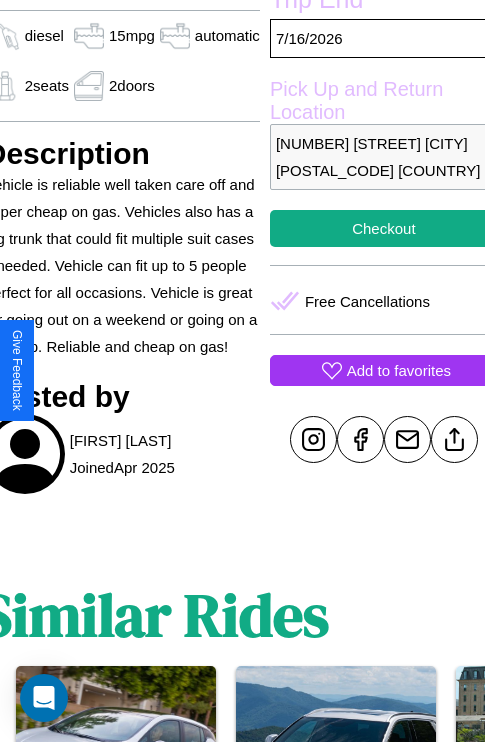 click on "Add to favorites" at bounding box center [399, 370] 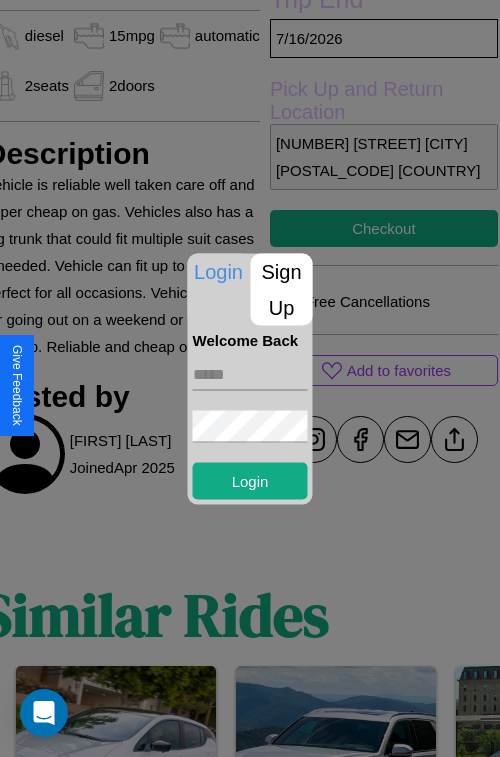 click on "Sign Up" at bounding box center [282, 289] 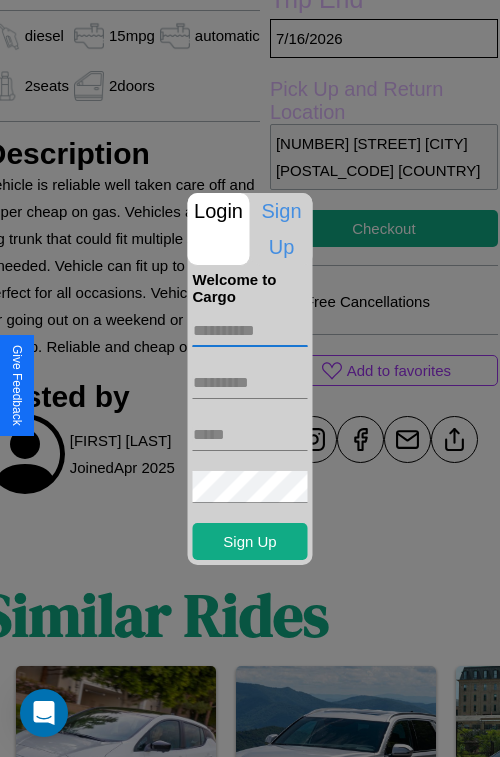 click at bounding box center (250, 331) 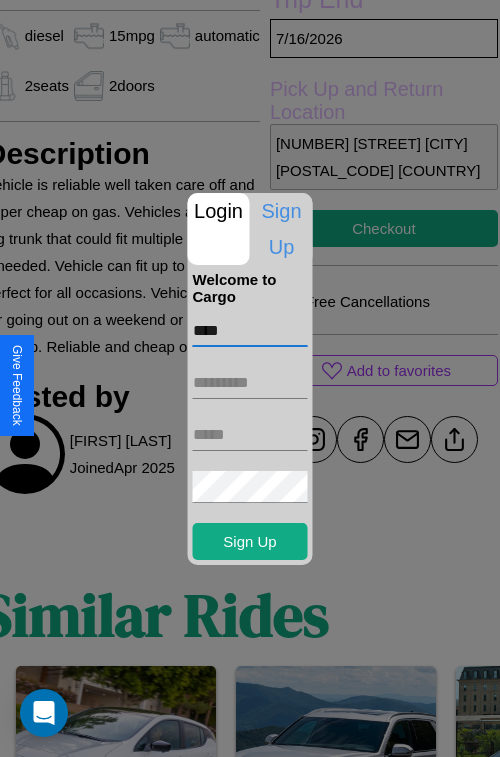 type on "****" 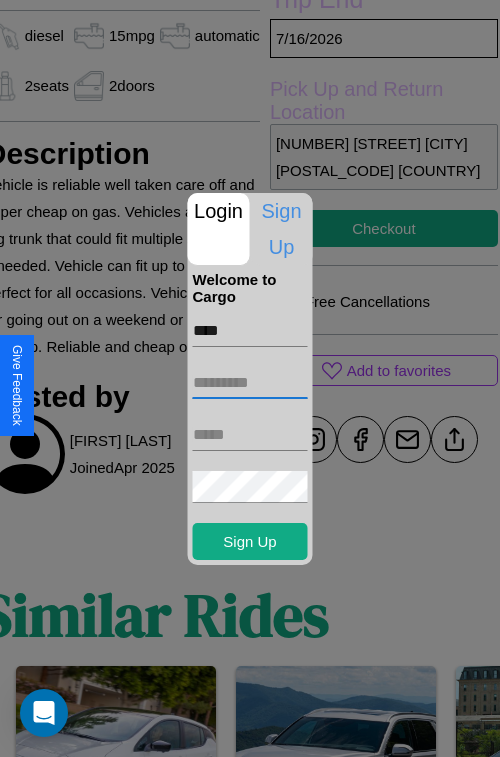 click at bounding box center [250, 383] 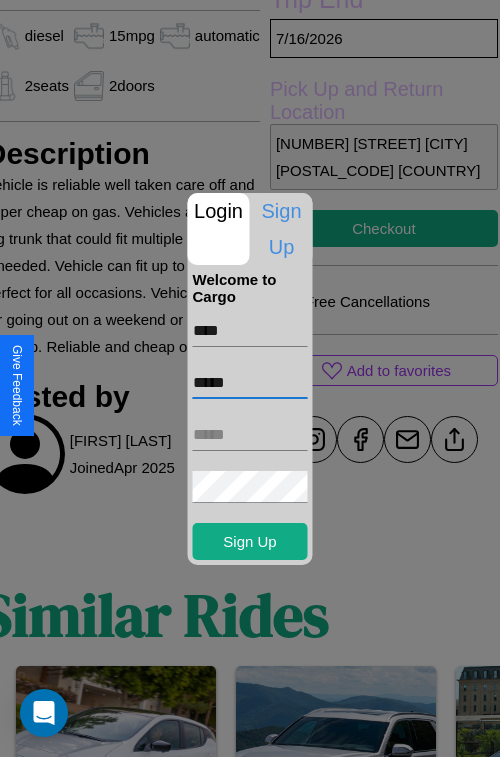 type on "*****" 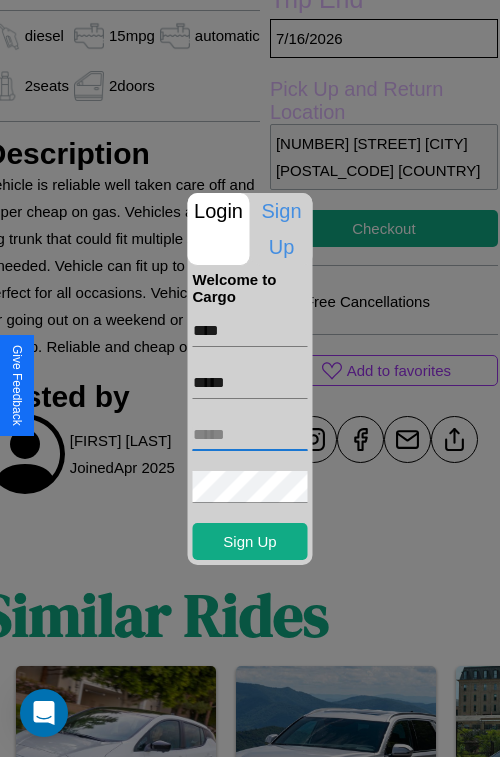 click at bounding box center (250, 435) 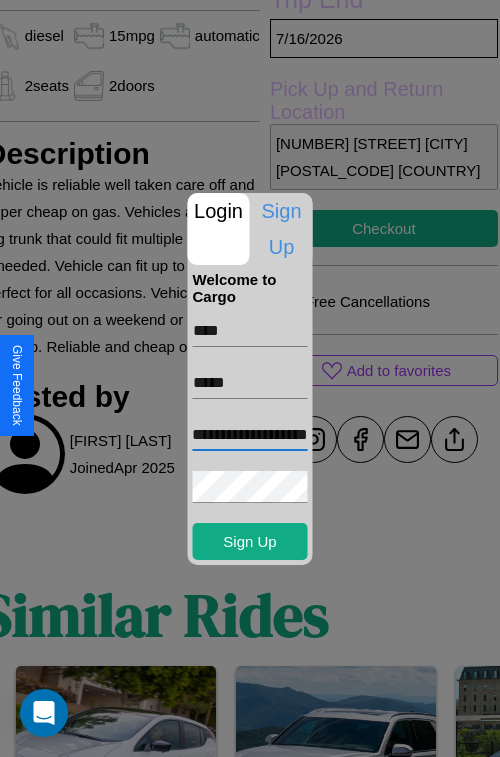 scroll, scrollTop: 0, scrollLeft: 70, axis: horizontal 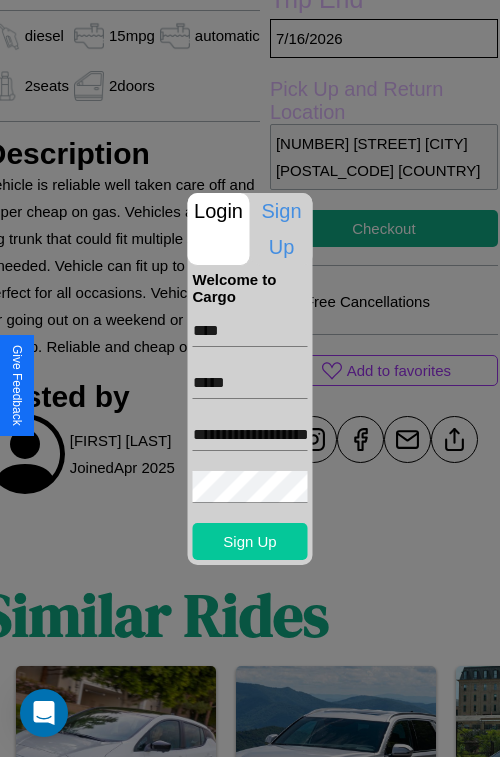 click on "Sign Up" at bounding box center [250, 541] 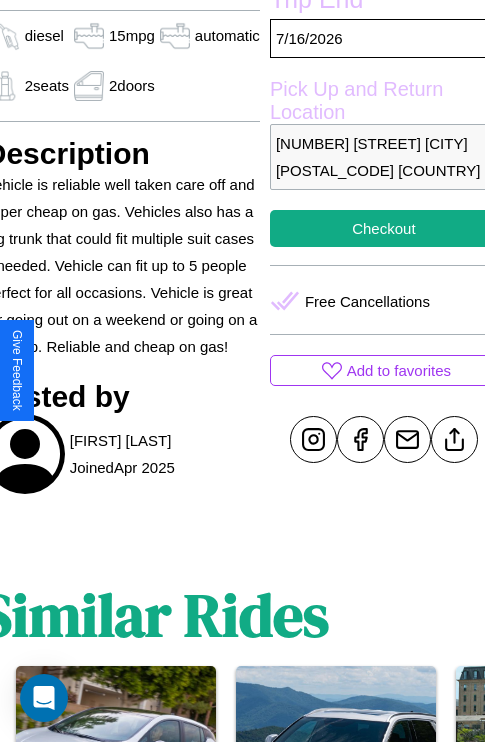 scroll, scrollTop: 550, scrollLeft: 88, axis: both 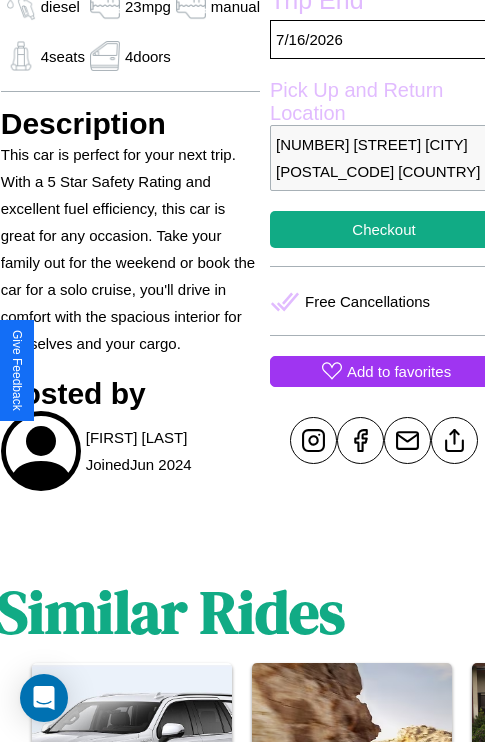 click on "Add to favorites" at bounding box center [399, 371] 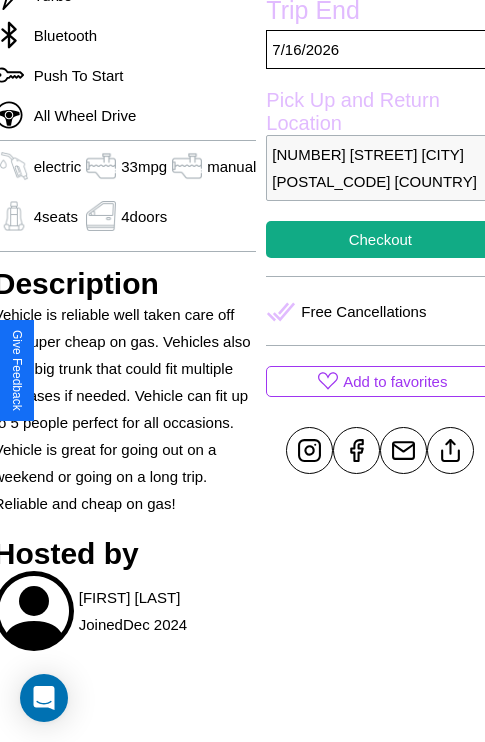 scroll, scrollTop: 639, scrollLeft: 80, axis: both 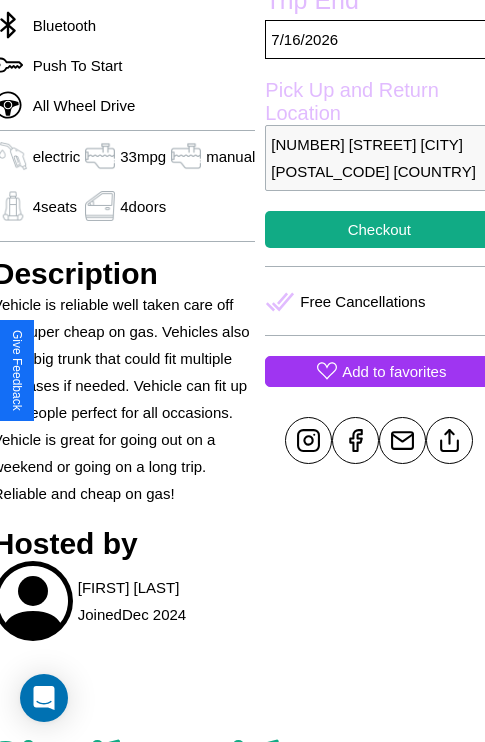 click on "Add to favorites" at bounding box center (394, 371) 